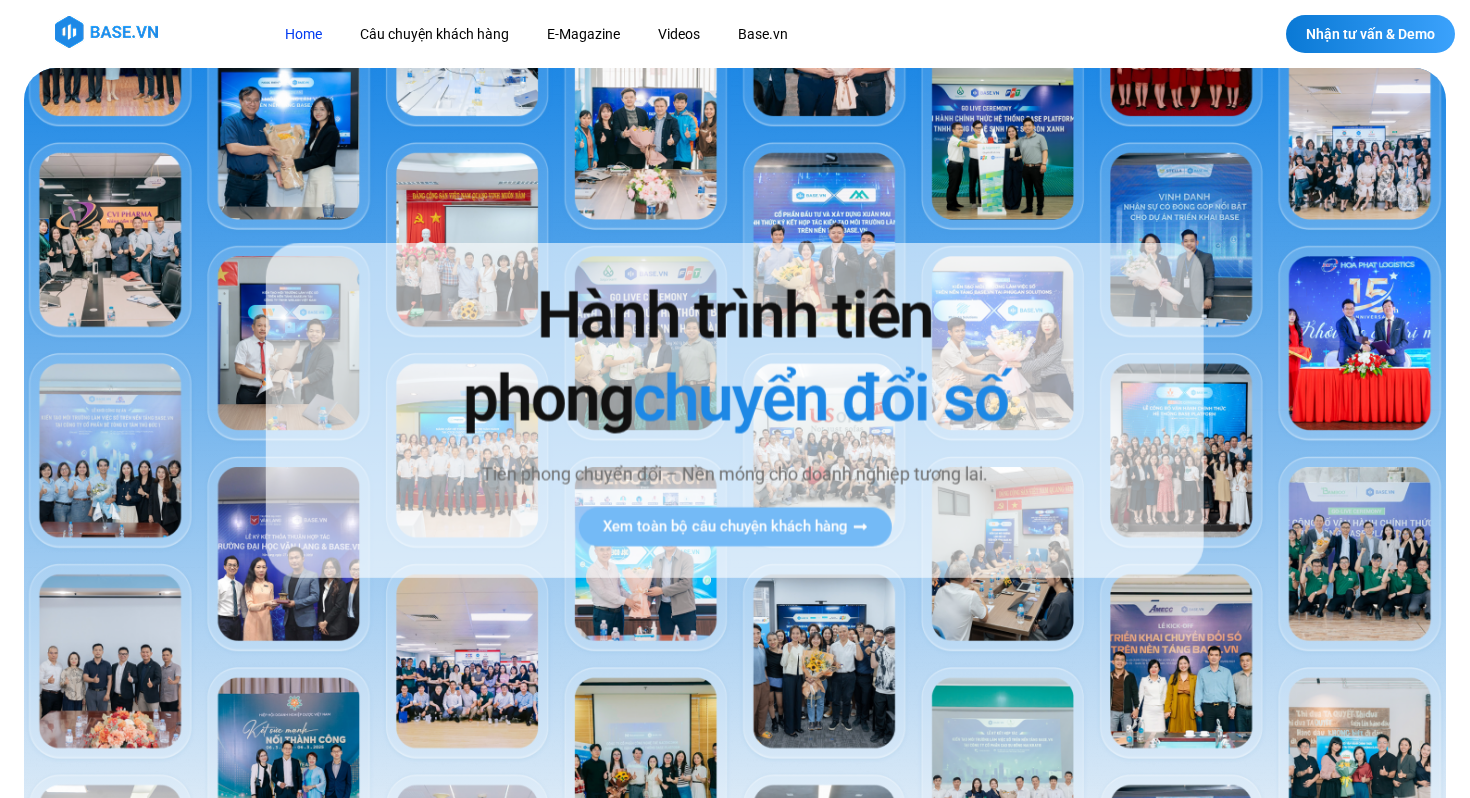 scroll, scrollTop: 0, scrollLeft: 0, axis: both 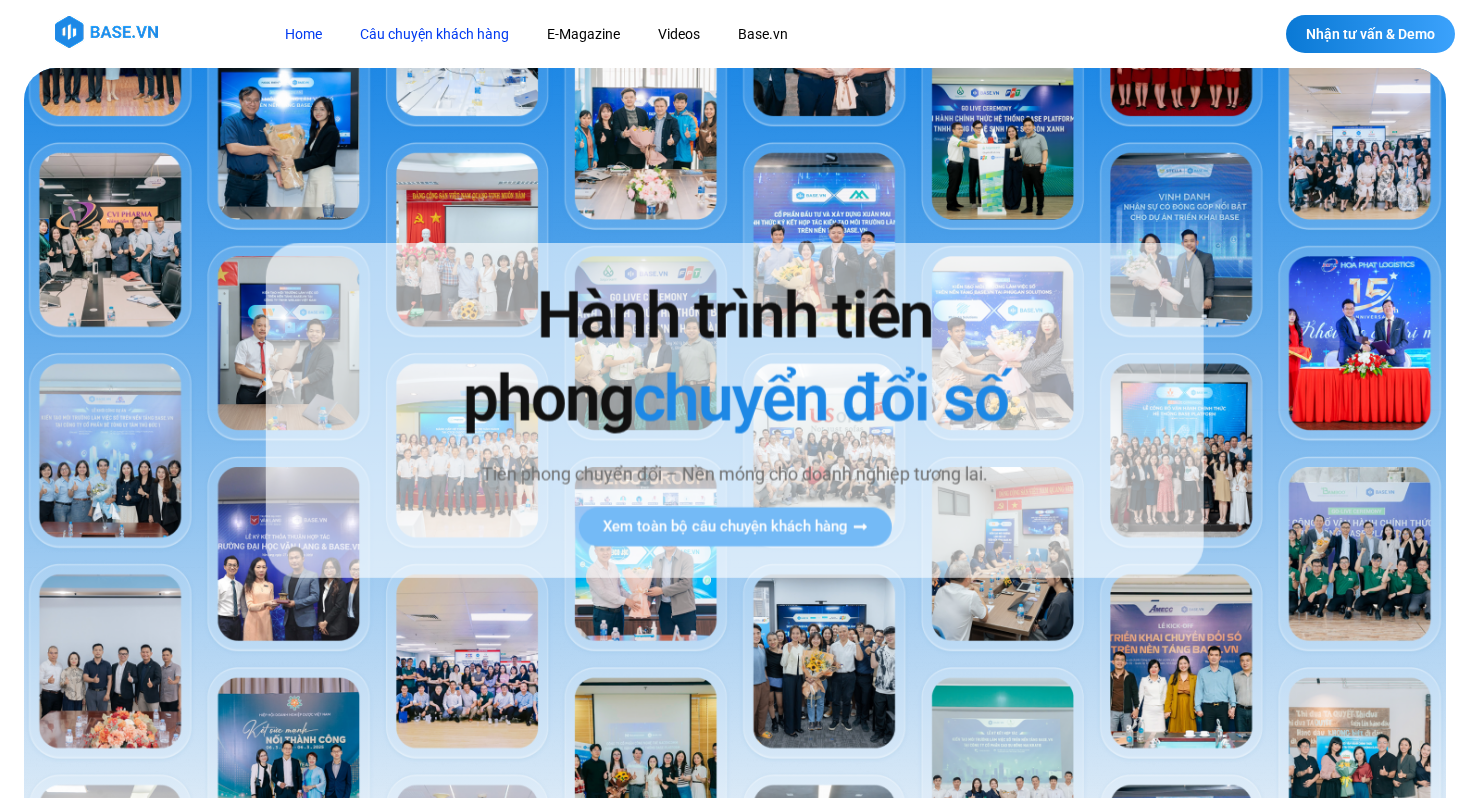 click on "Câu chuyện khách hàng" 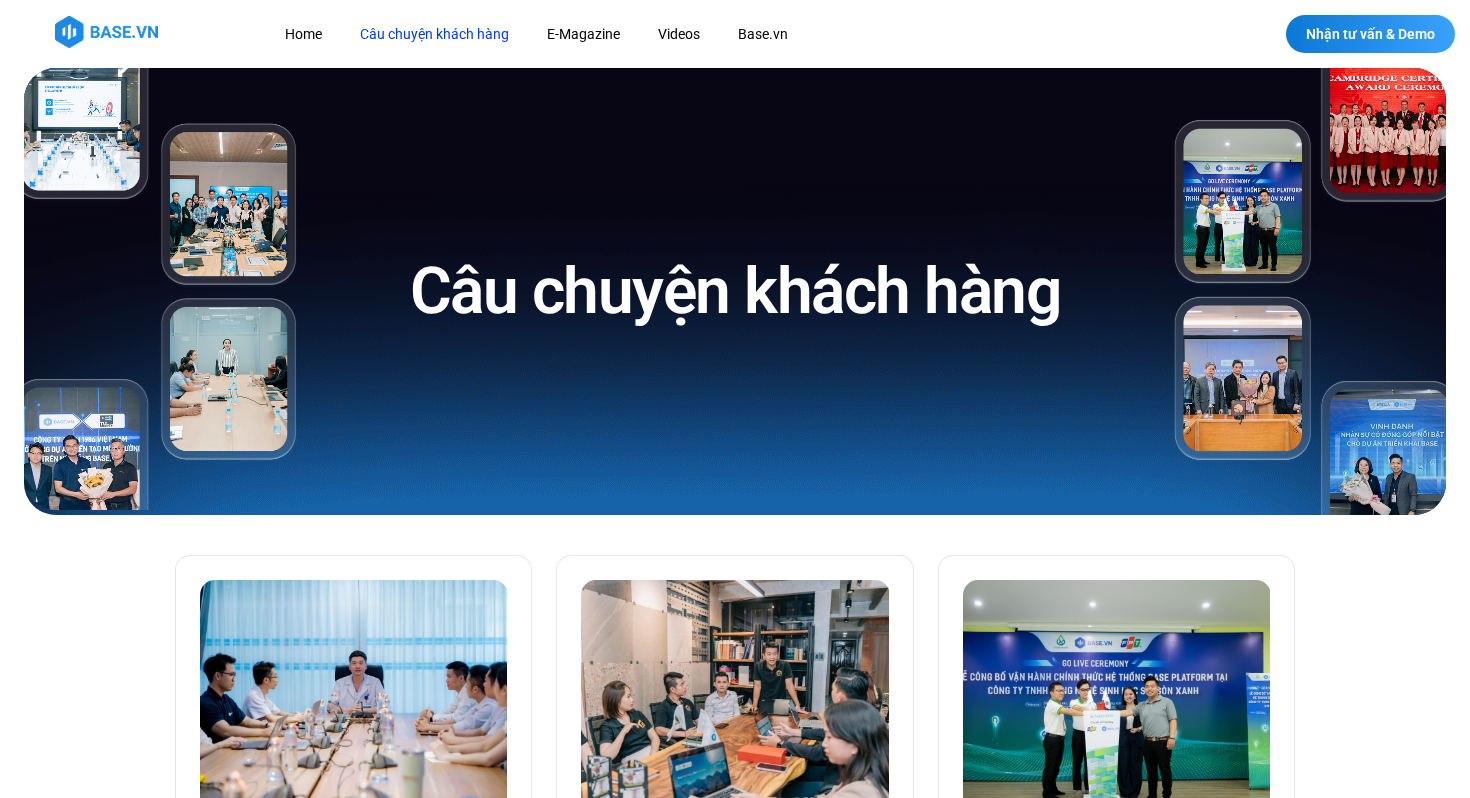 scroll, scrollTop: 0, scrollLeft: 0, axis: both 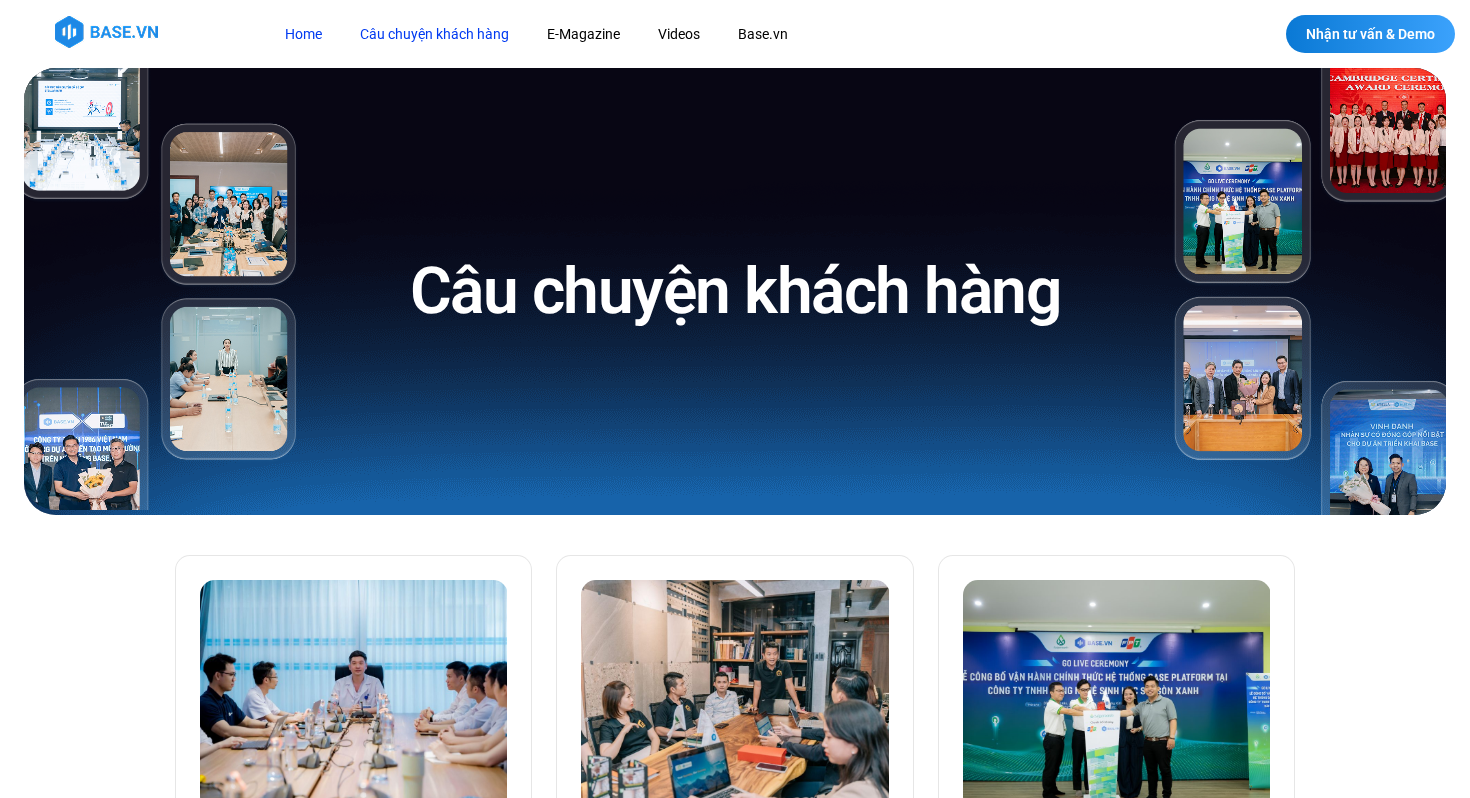 click on "Home" 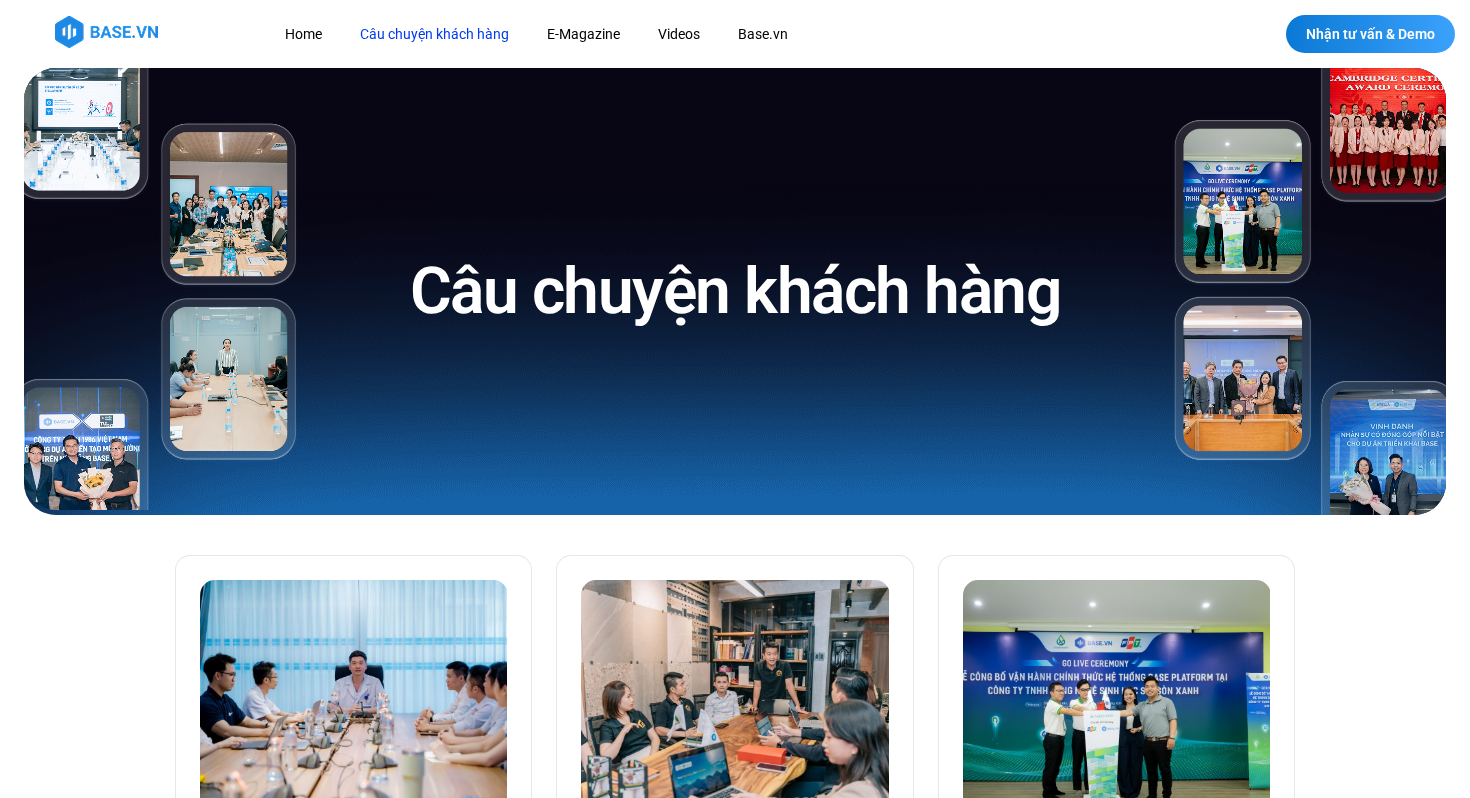 click at bounding box center (735, 34) 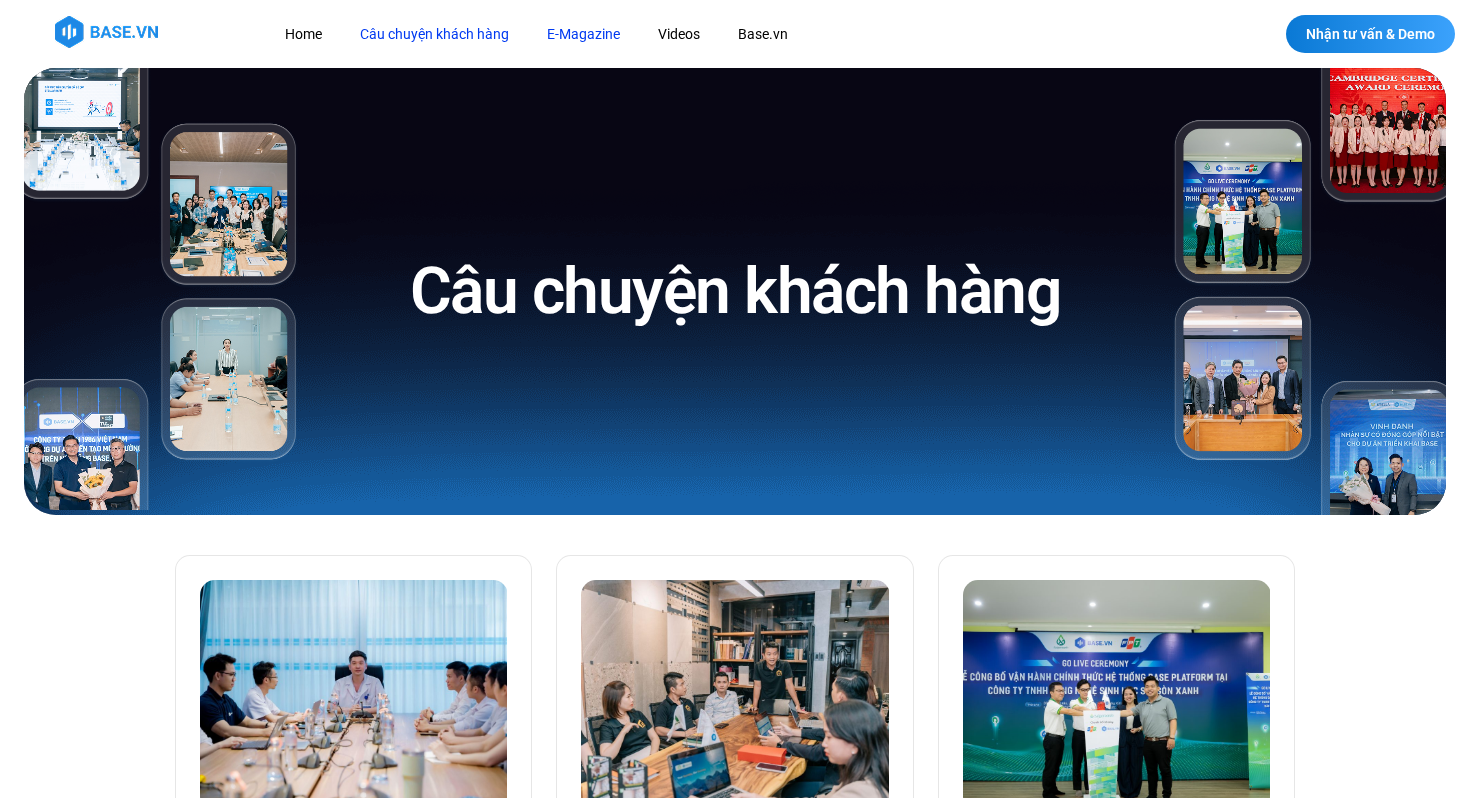 click on "E-Magazine" 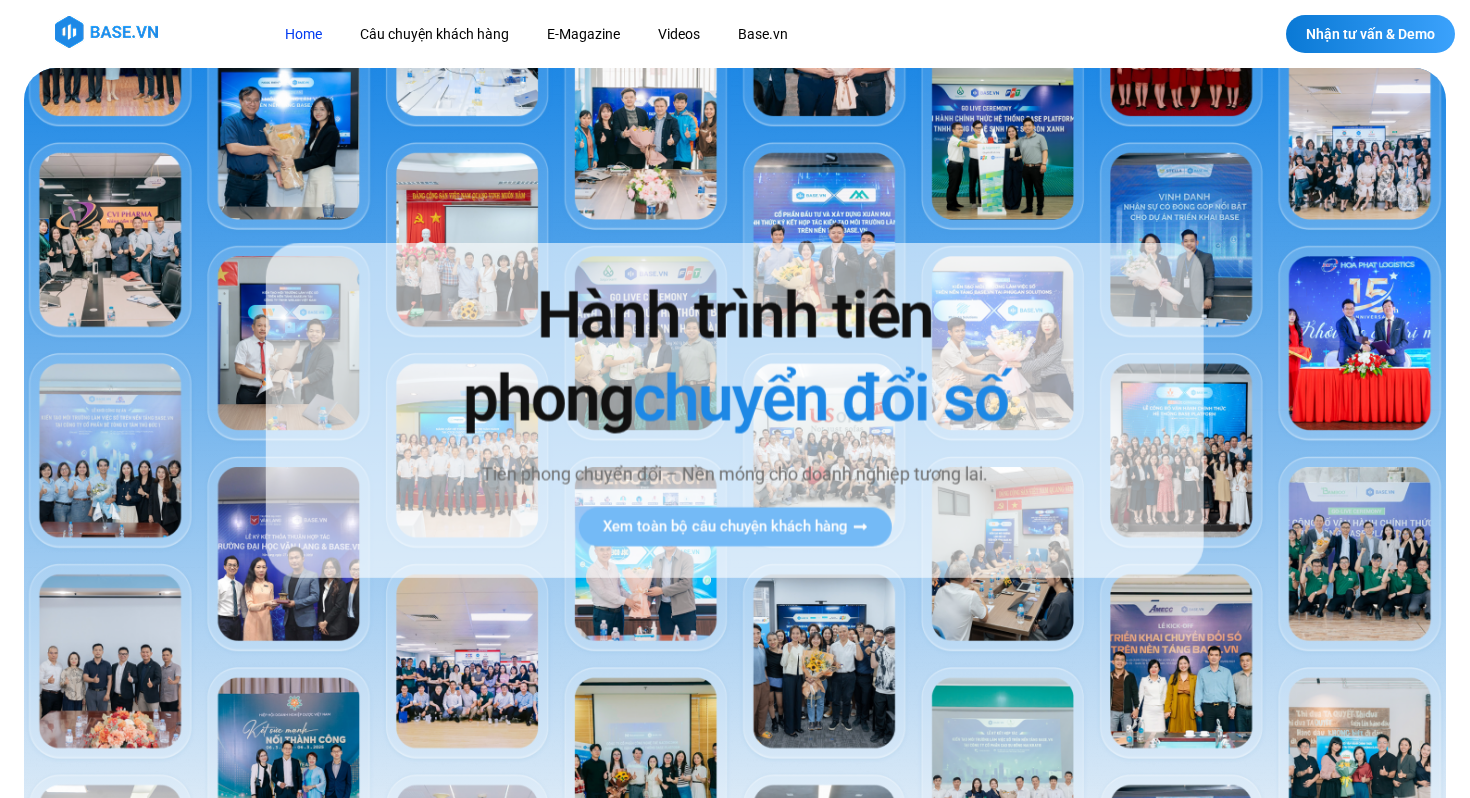 scroll, scrollTop: 0, scrollLeft: 0, axis: both 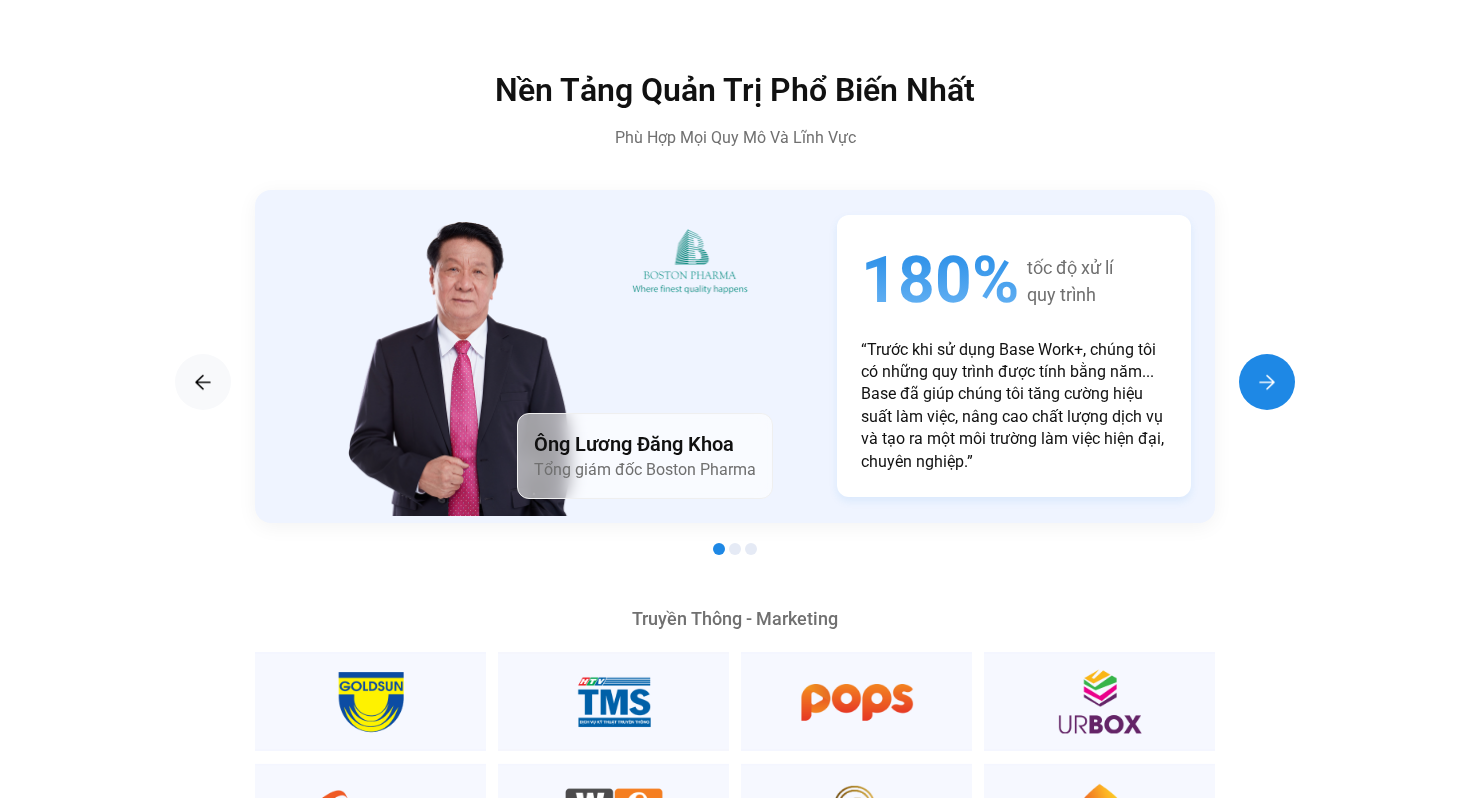 click at bounding box center (1267, 382) 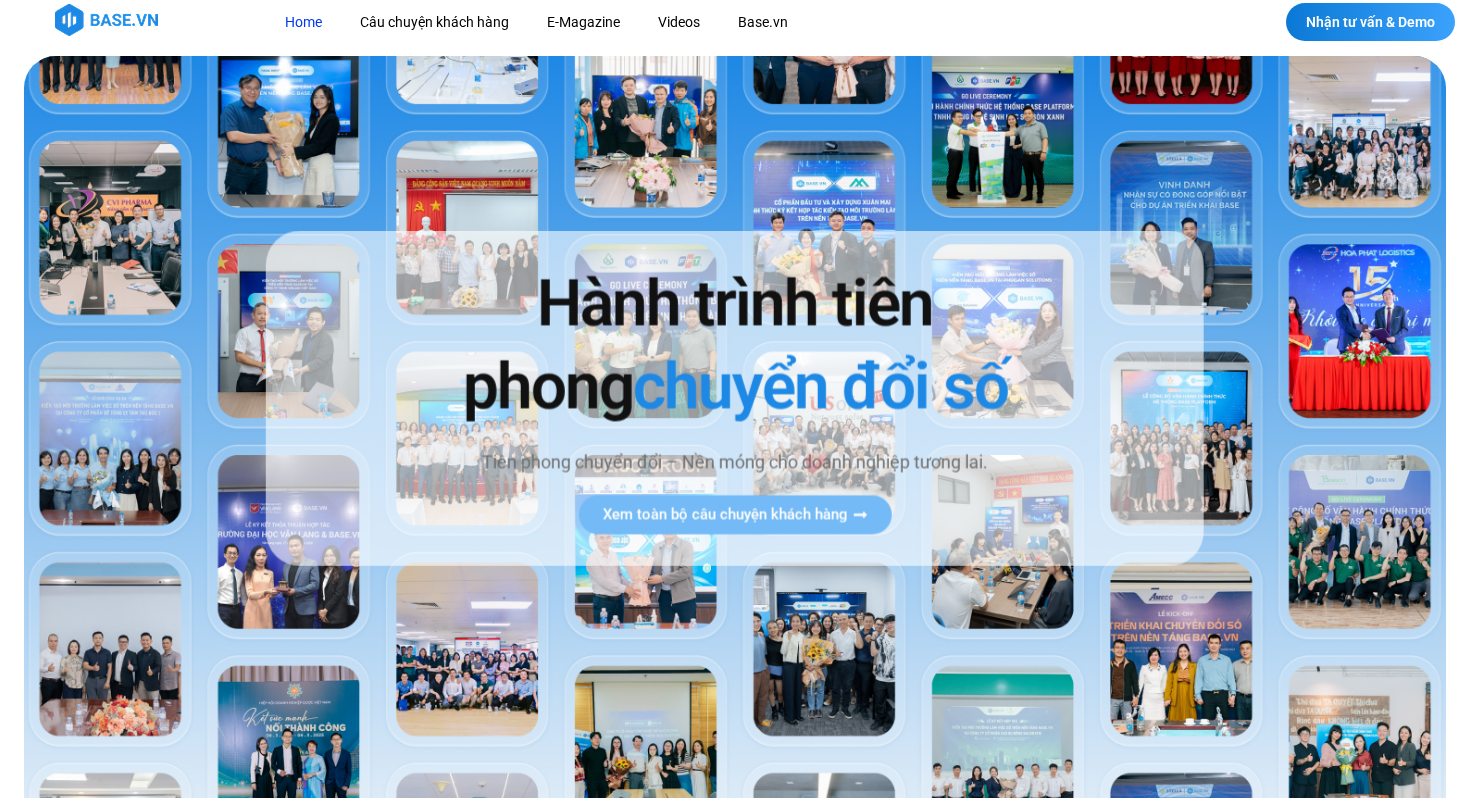 scroll, scrollTop: 0, scrollLeft: 0, axis: both 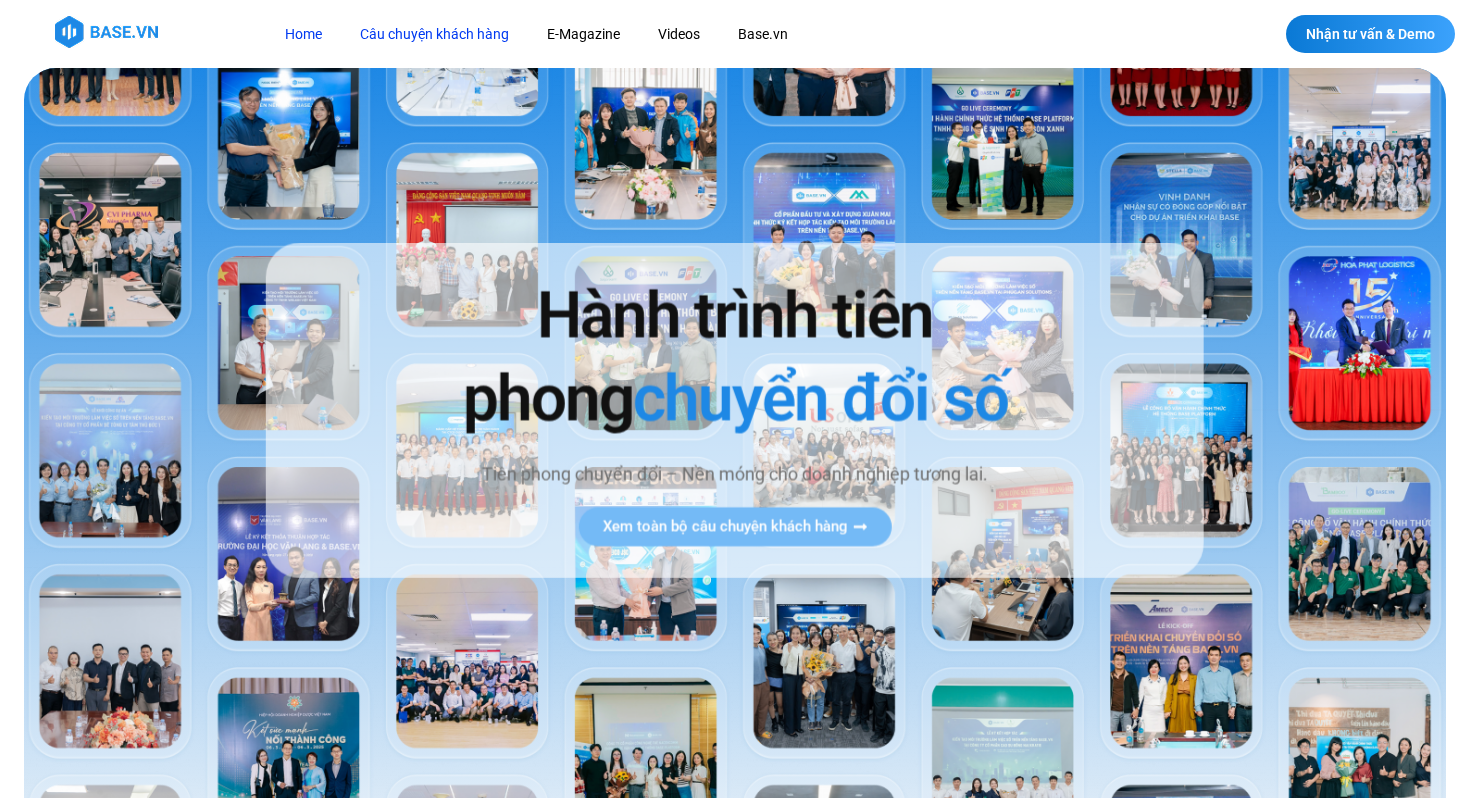 click on "Câu chuyện khách hàng" 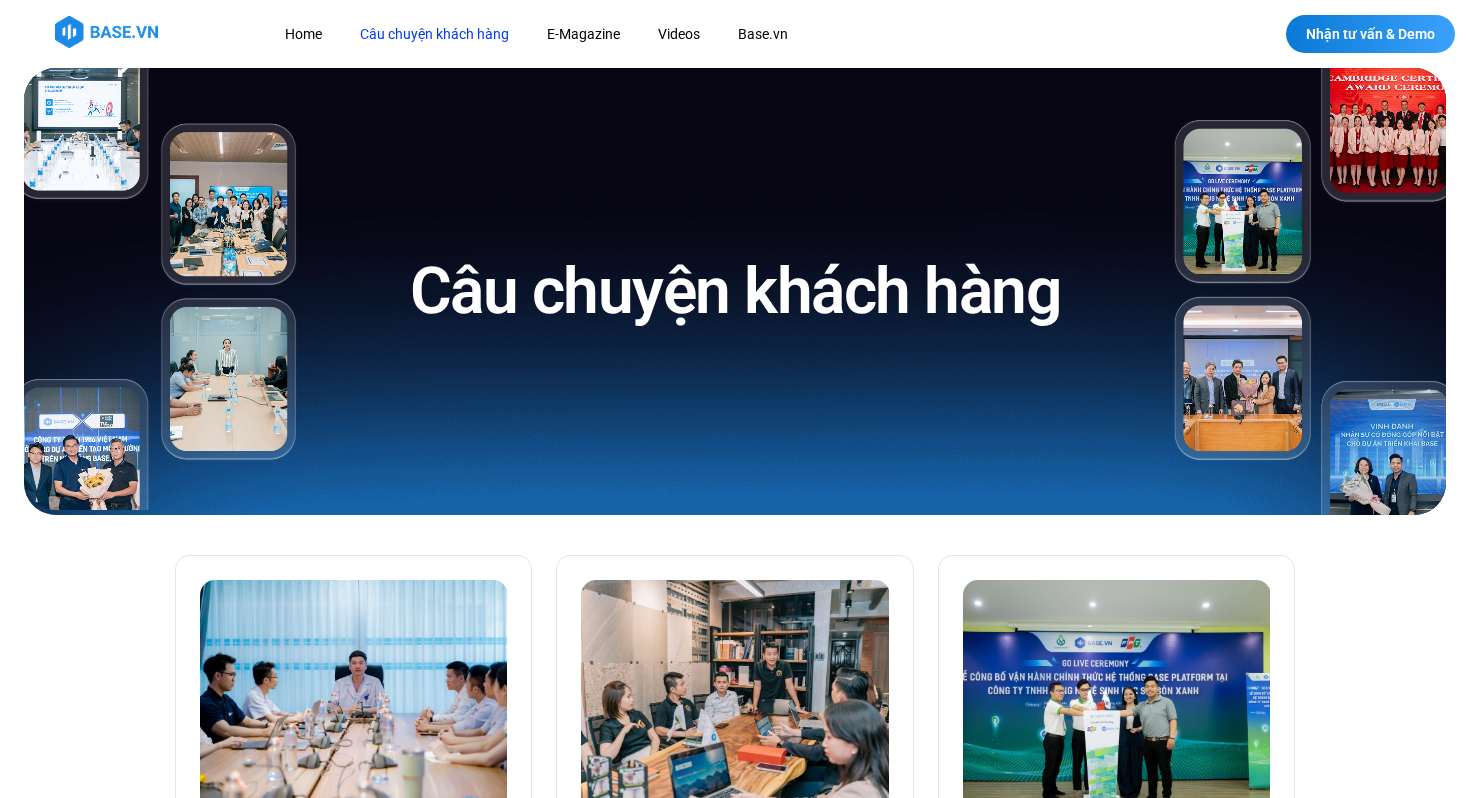scroll, scrollTop: 0, scrollLeft: 0, axis: both 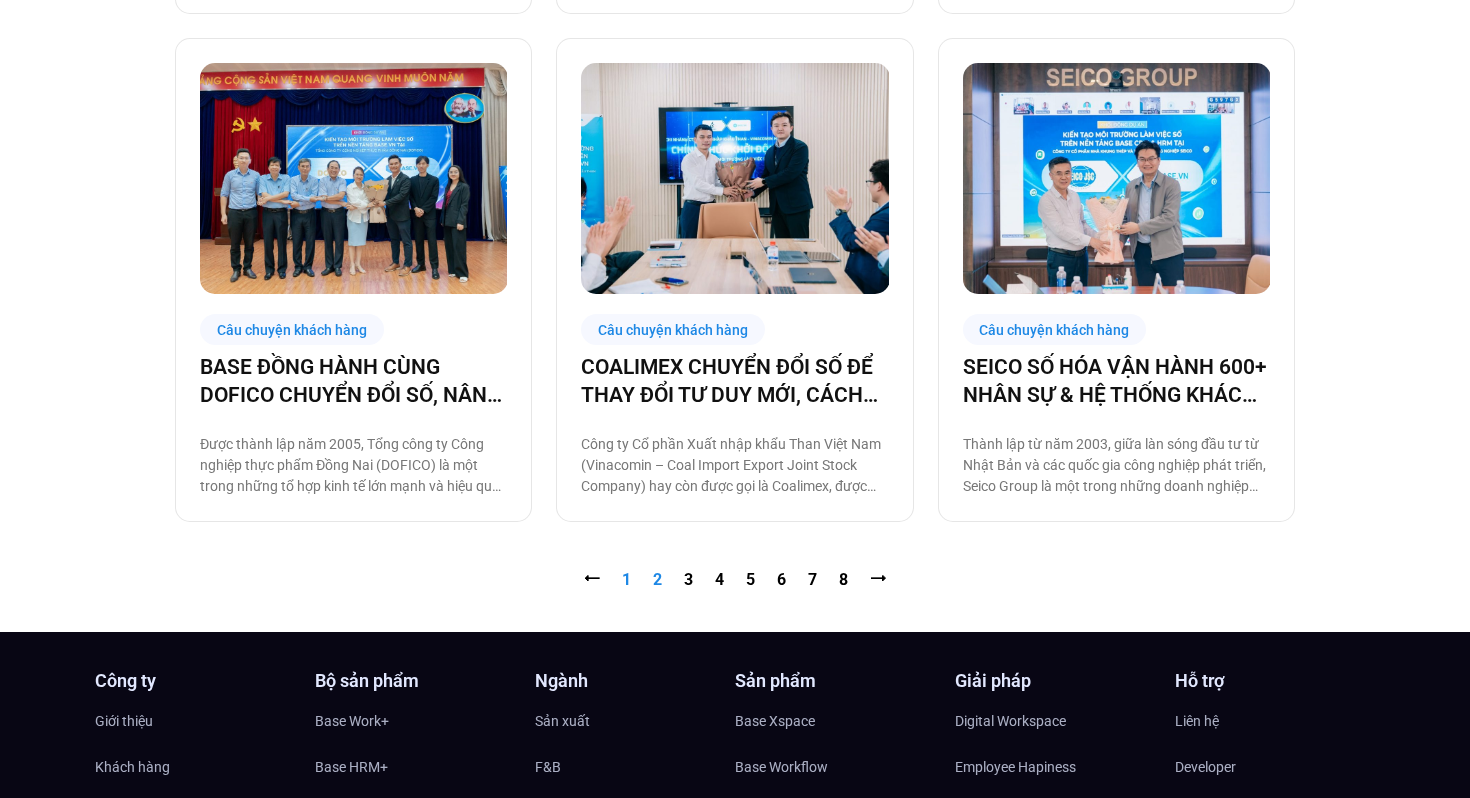click on "Trang 2" at bounding box center [657, 579] 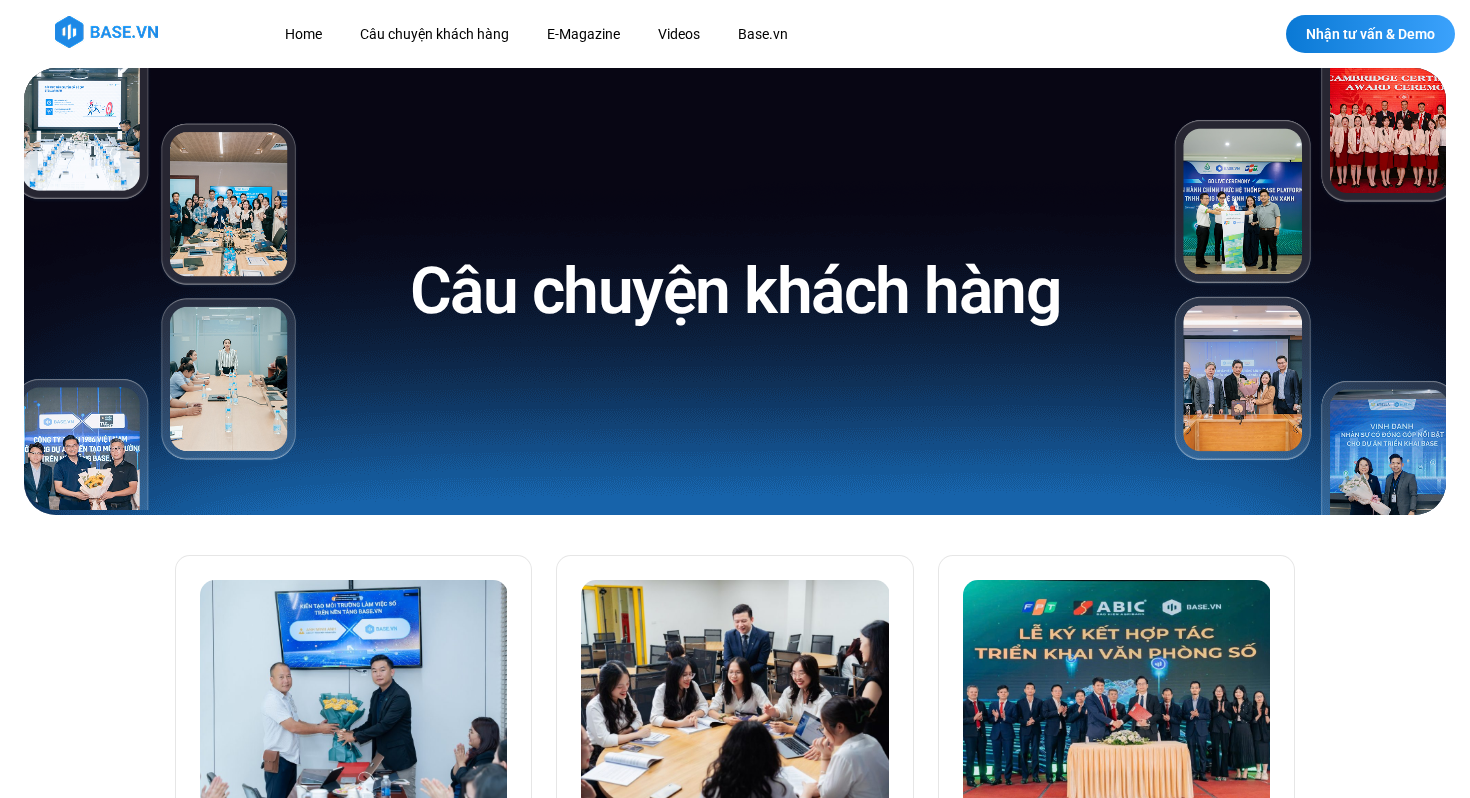 scroll, scrollTop: 0, scrollLeft: 0, axis: both 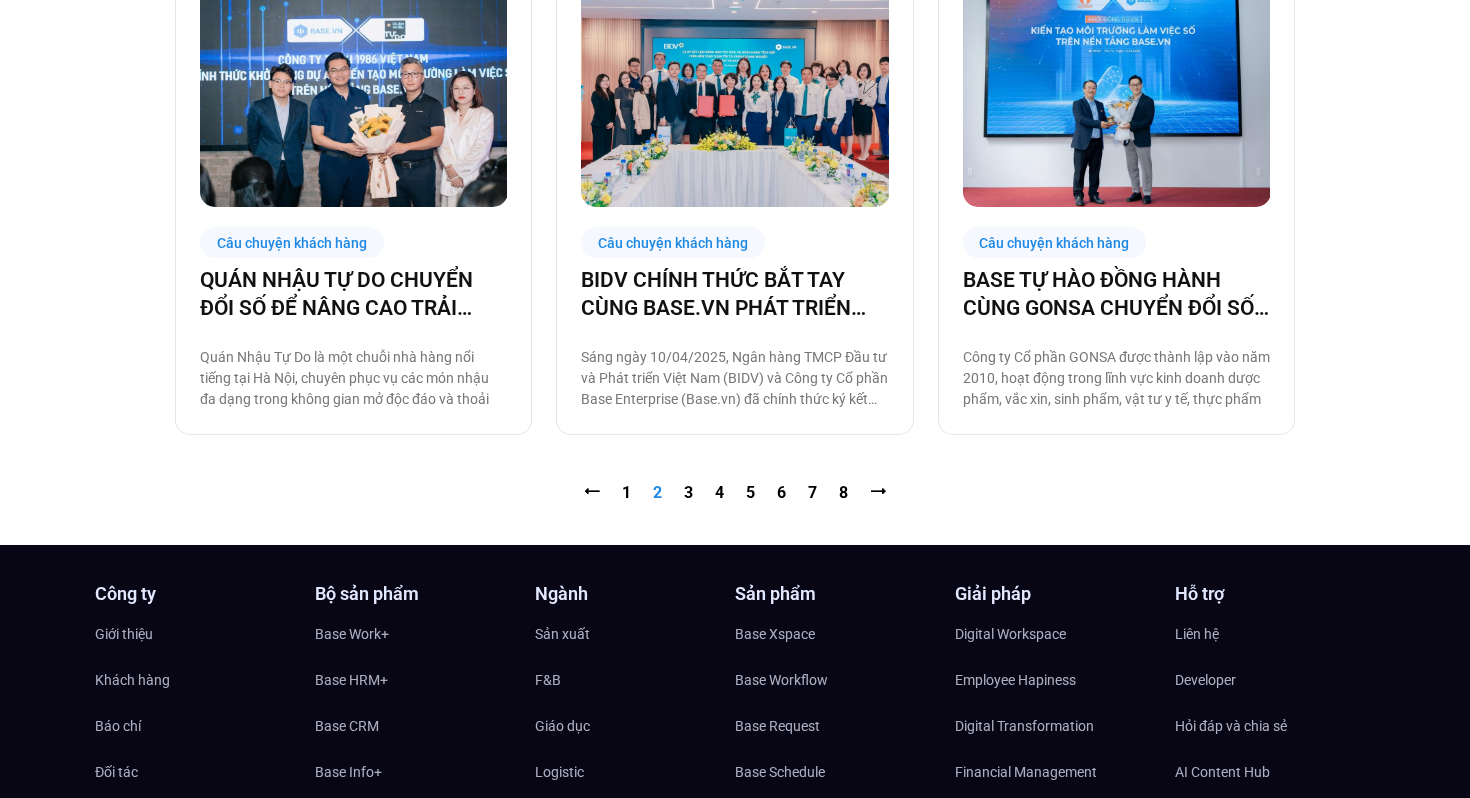 click on "Câu chuyện khách hàng
AMA HOLDING TÁI THIẾT HỆ THỐNG VẬN HÀNH ĐA NGÀNH CÙNG BASE.VN
Công ty TNHH một thành viên Anh Minh Anh (AMA Holding) là doanh nghiệp đa ngành giàu tiềm lực, hoạt động nổi bật tại khu vực miền Nam trong các
Câu chuyện khách hàng
SAPP ACADEMY: KINH NGHIỆM CHUYỂN ĐỐI SỐ THỰC CHIẾN TỪ TƯ DUY QUẢN TRỊ VỮNG
Thành lập từ năm 2014, SAPP Academy là đơn vị đào tạo chất lượng cao hàng đầu tại Việt Nam trong lĩnh vực Kế toán – Kiểm toán – Tài
Bảo hiểm
ABIC BỨT PHÁ CHUYỂN ĐỔI SỐ CÙNG BASE.VN – MỞ RA CHUẨN MỚI CHO QUẢN TRỊ NGÀNH BẢO HIỂM
Câu chuyện khách hàng" at bounding box center [735, -534] 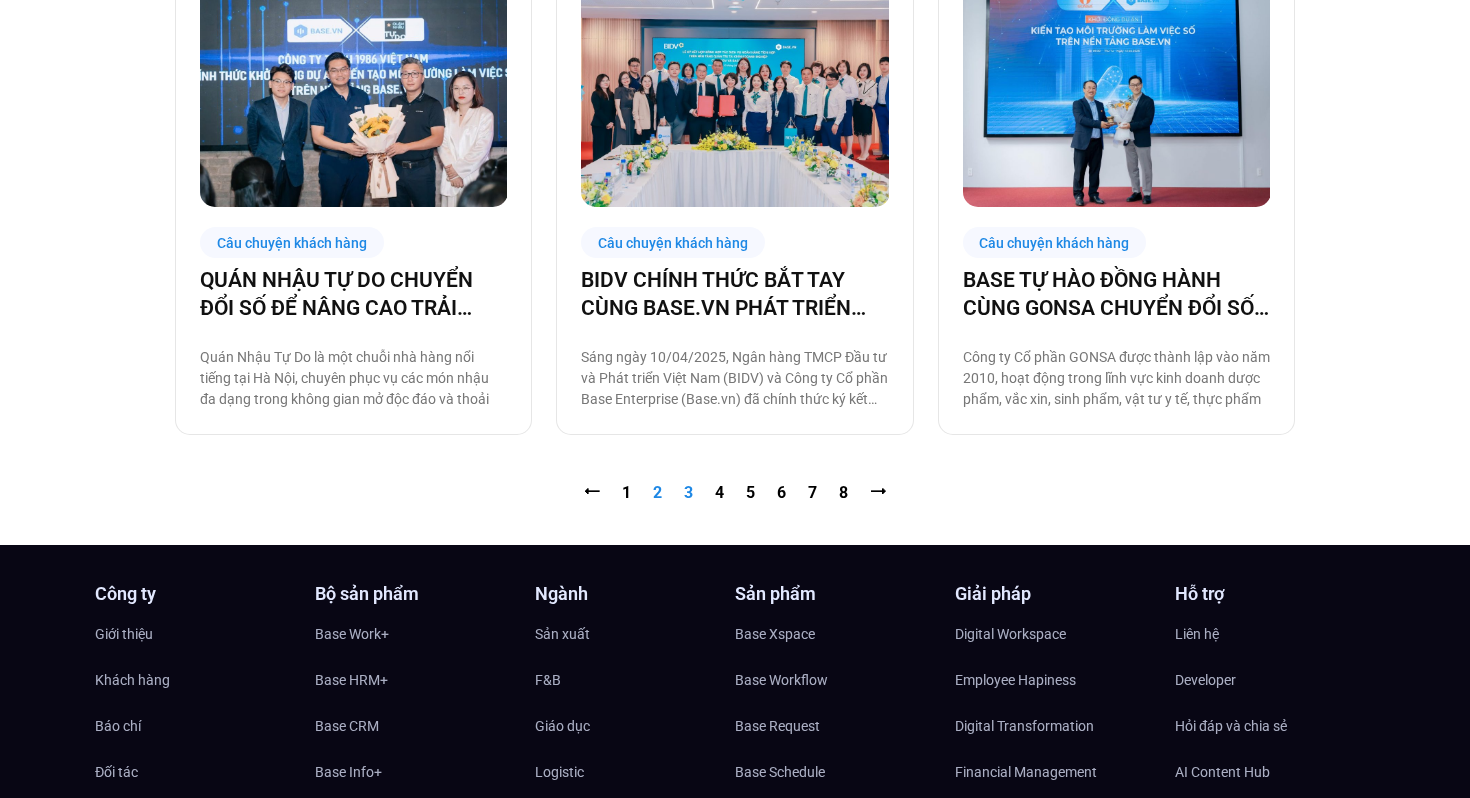 click on "Trang 3" at bounding box center (688, 492) 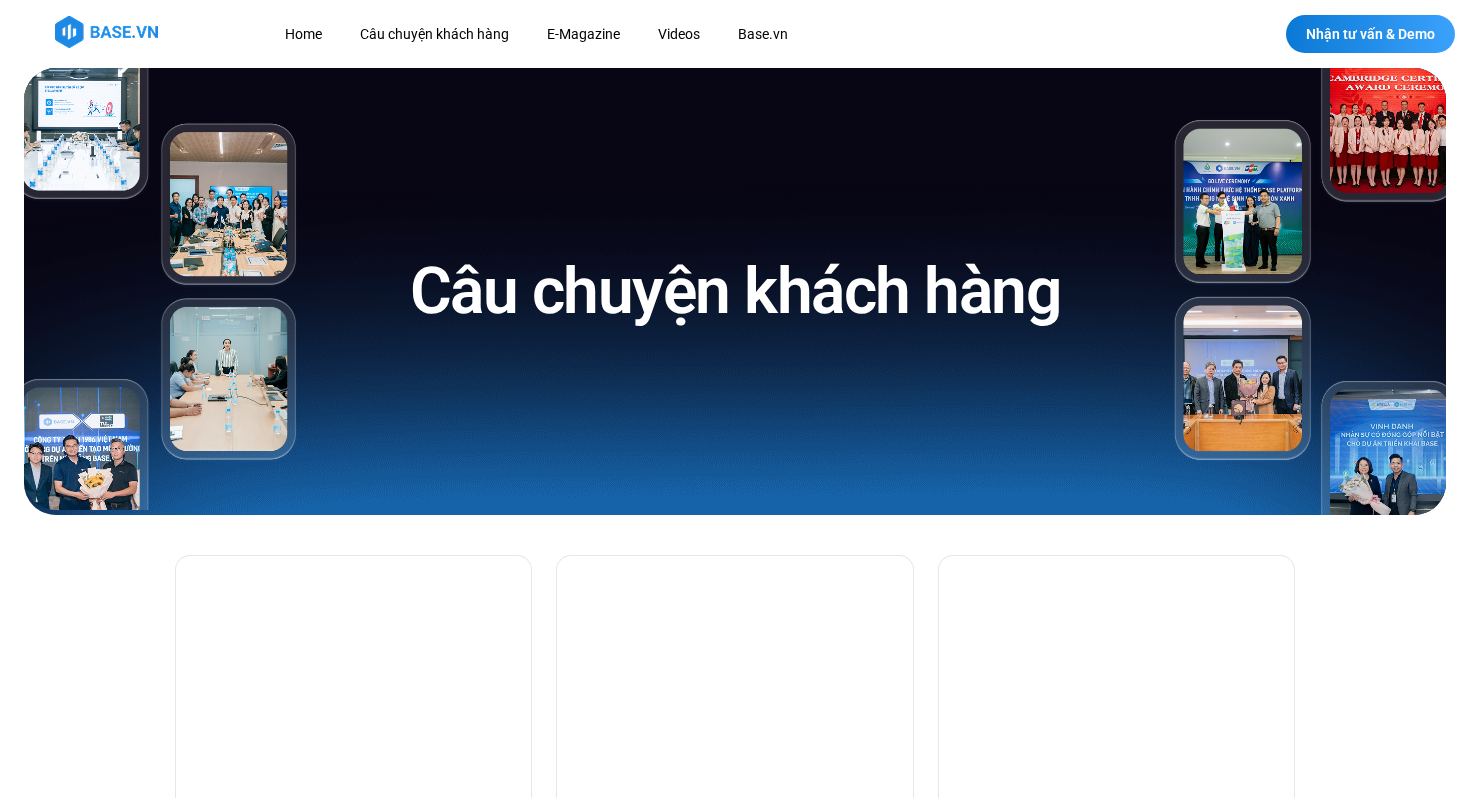 scroll, scrollTop: 0, scrollLeft: 0, axis: both 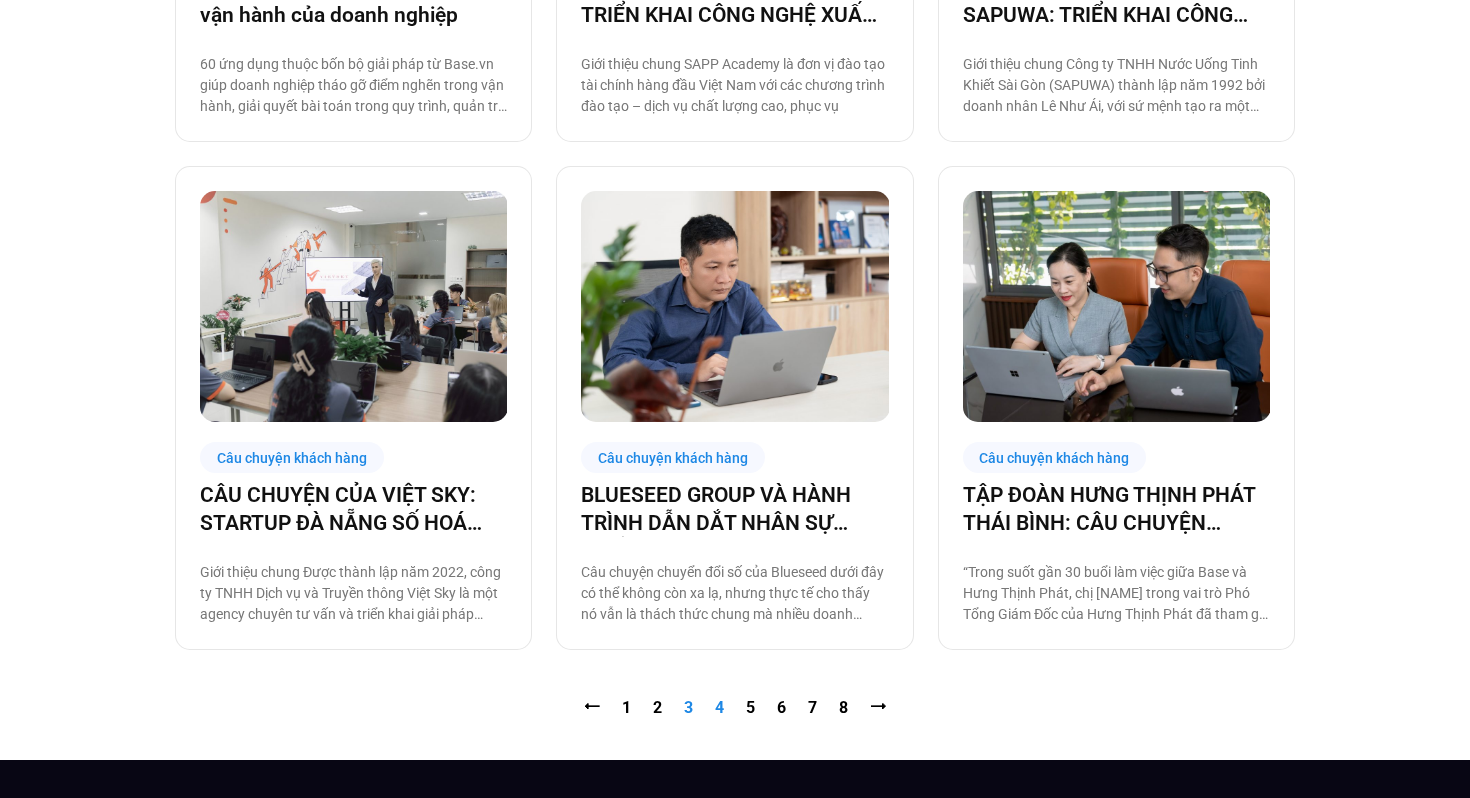 click on "Trang 4" at bounding box center [719, 707] 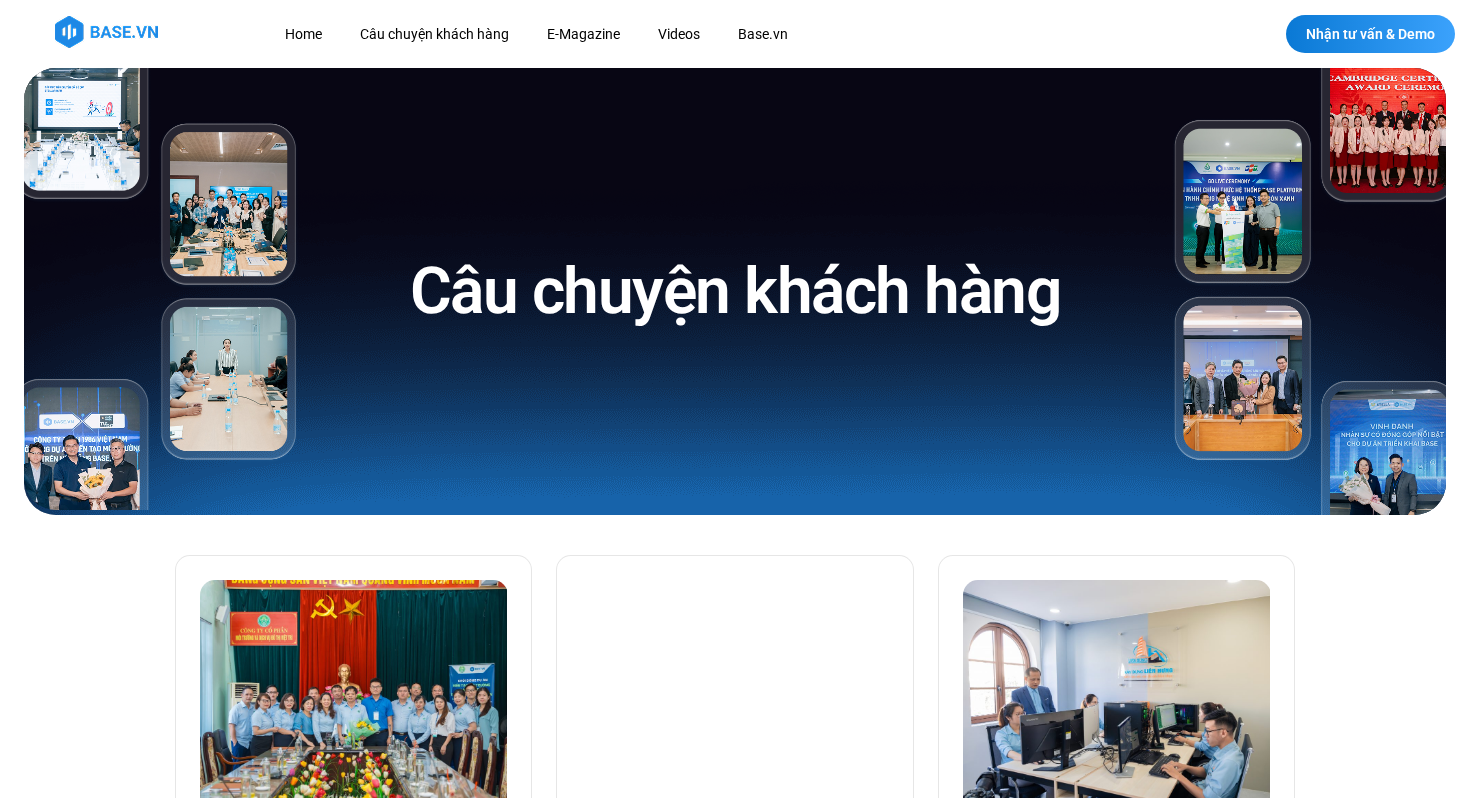 scroll, scrollTop: 0, scrollLeft: 0, axis: both 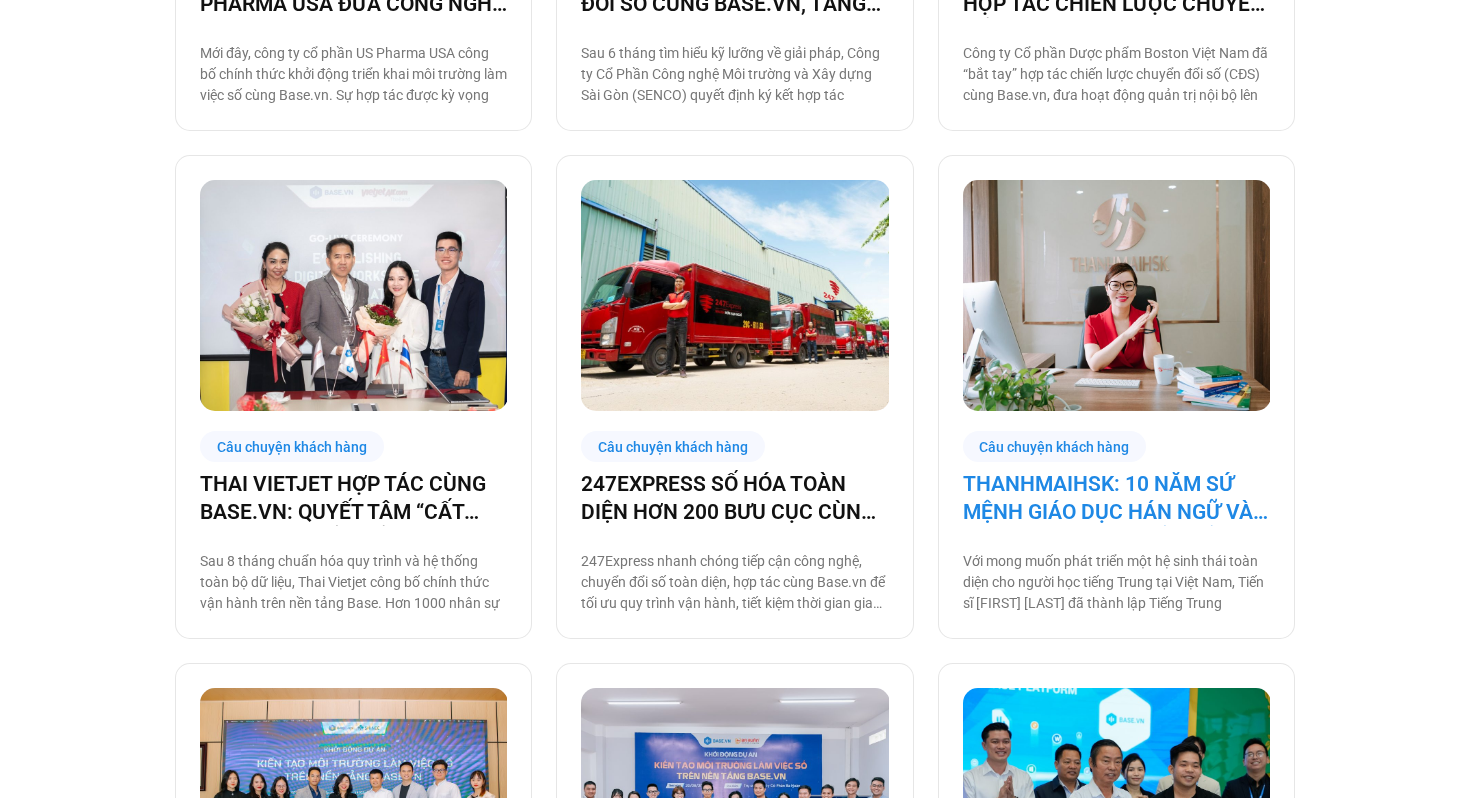 click on "THANHMAIHSK: 10 NĂM SỨ MỆNH GIÁO DỤC HÁN NGỮ VÀ BƯỚC NGOẶT CHUYỂN ĐỔI SỐ" at bounding box center [1116, 498] 